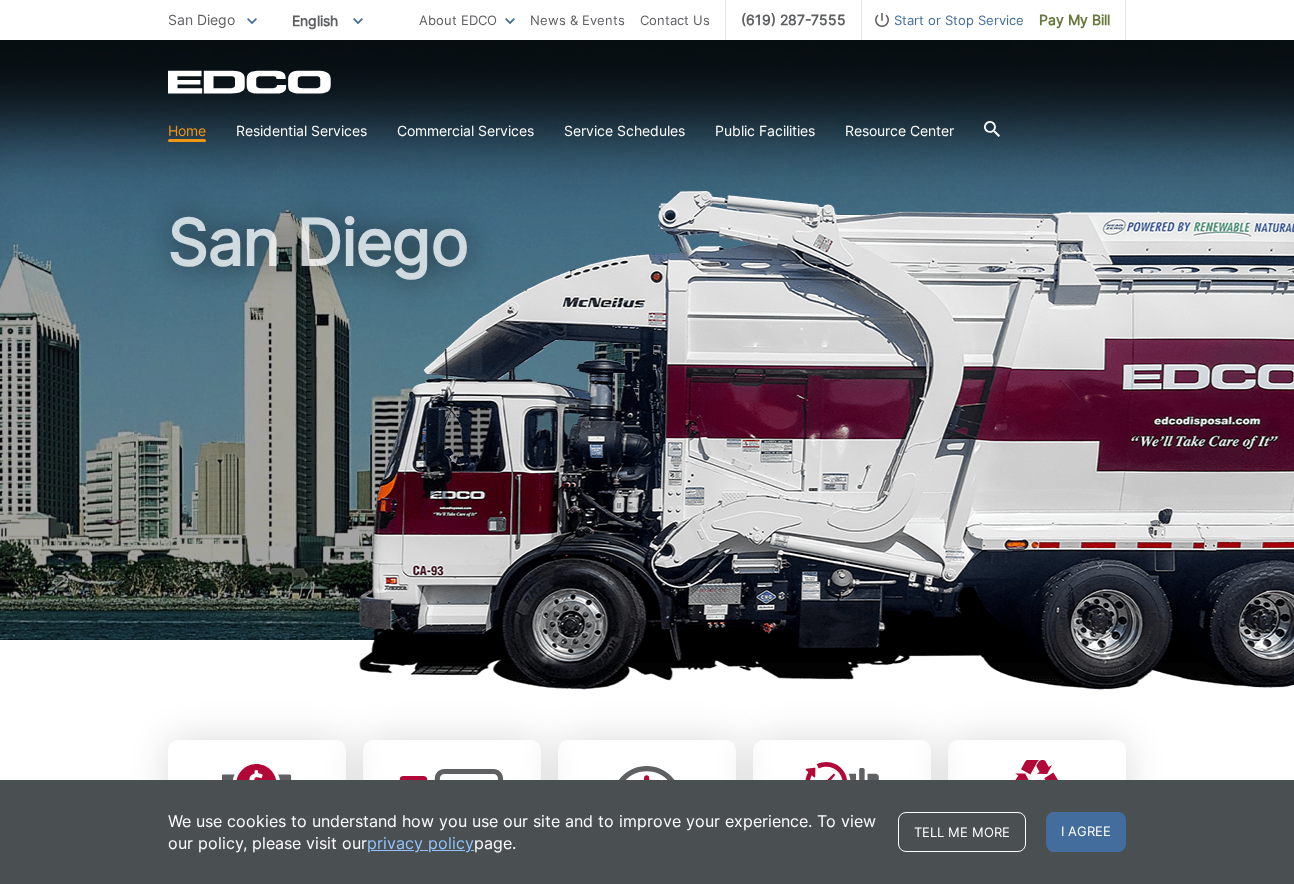 scroll, scrollTop: 0, scrollLeft: 0, axis: both 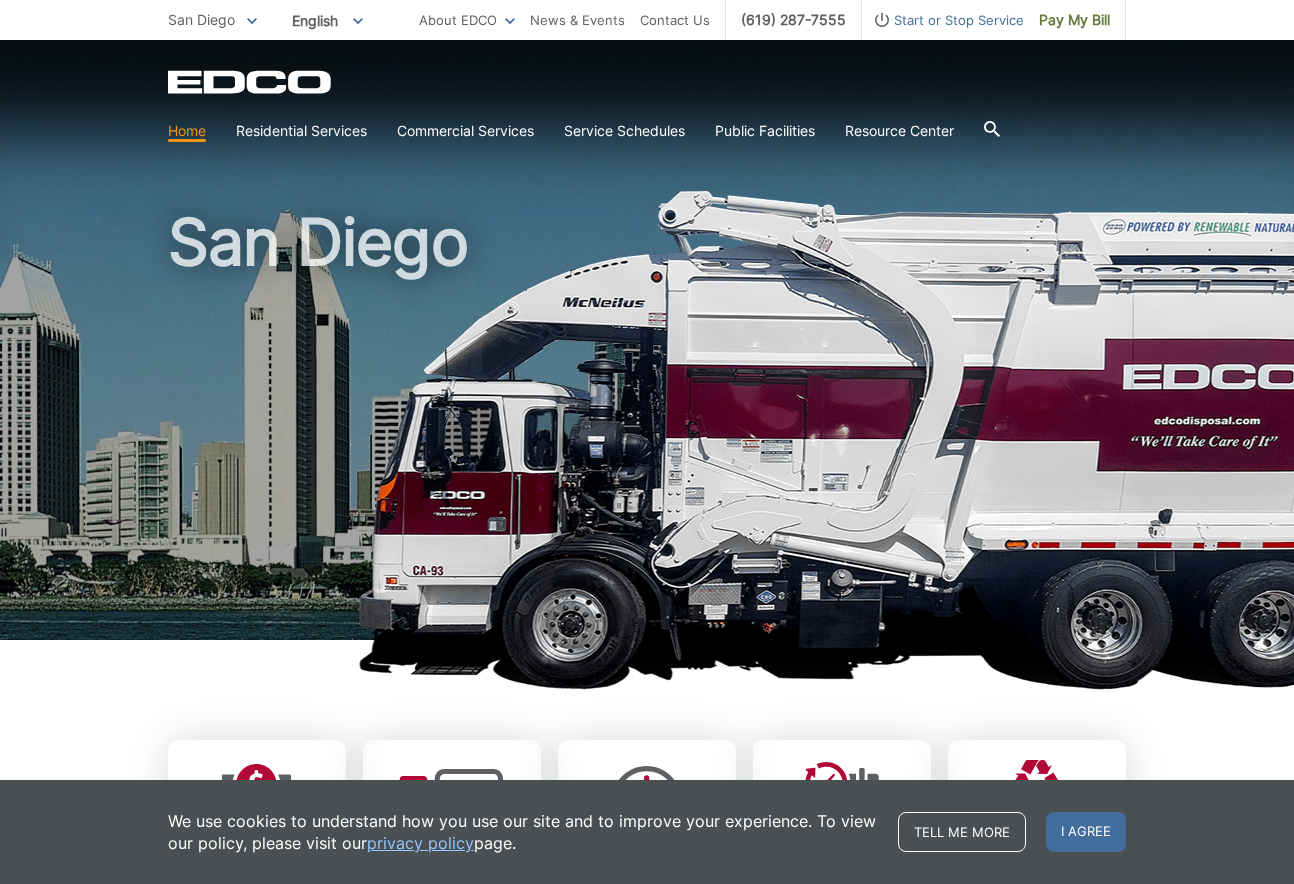 click on "Home" at bounding box center (187, 131) 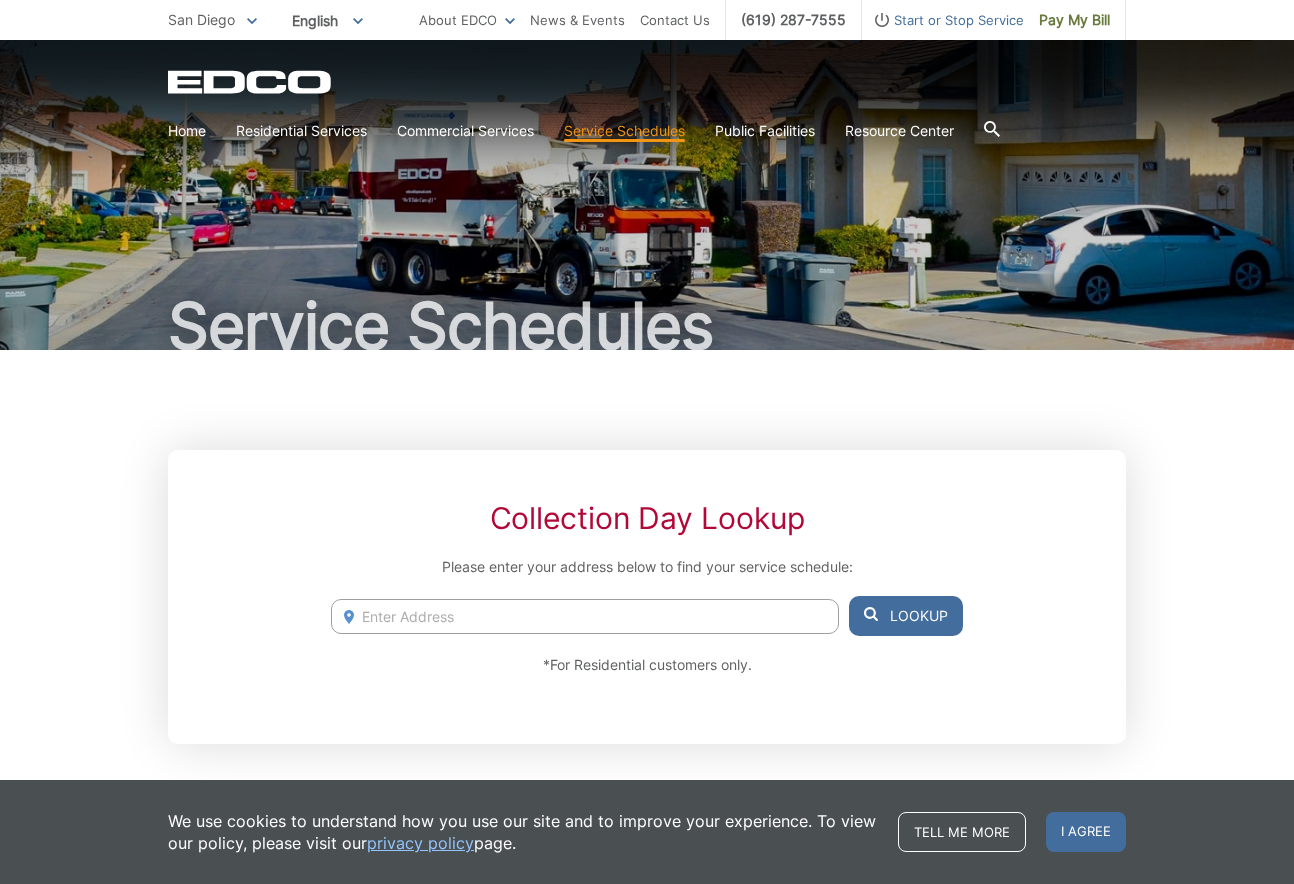 scroll, scrollTop: 0, scrollLeft: 0, axis: both 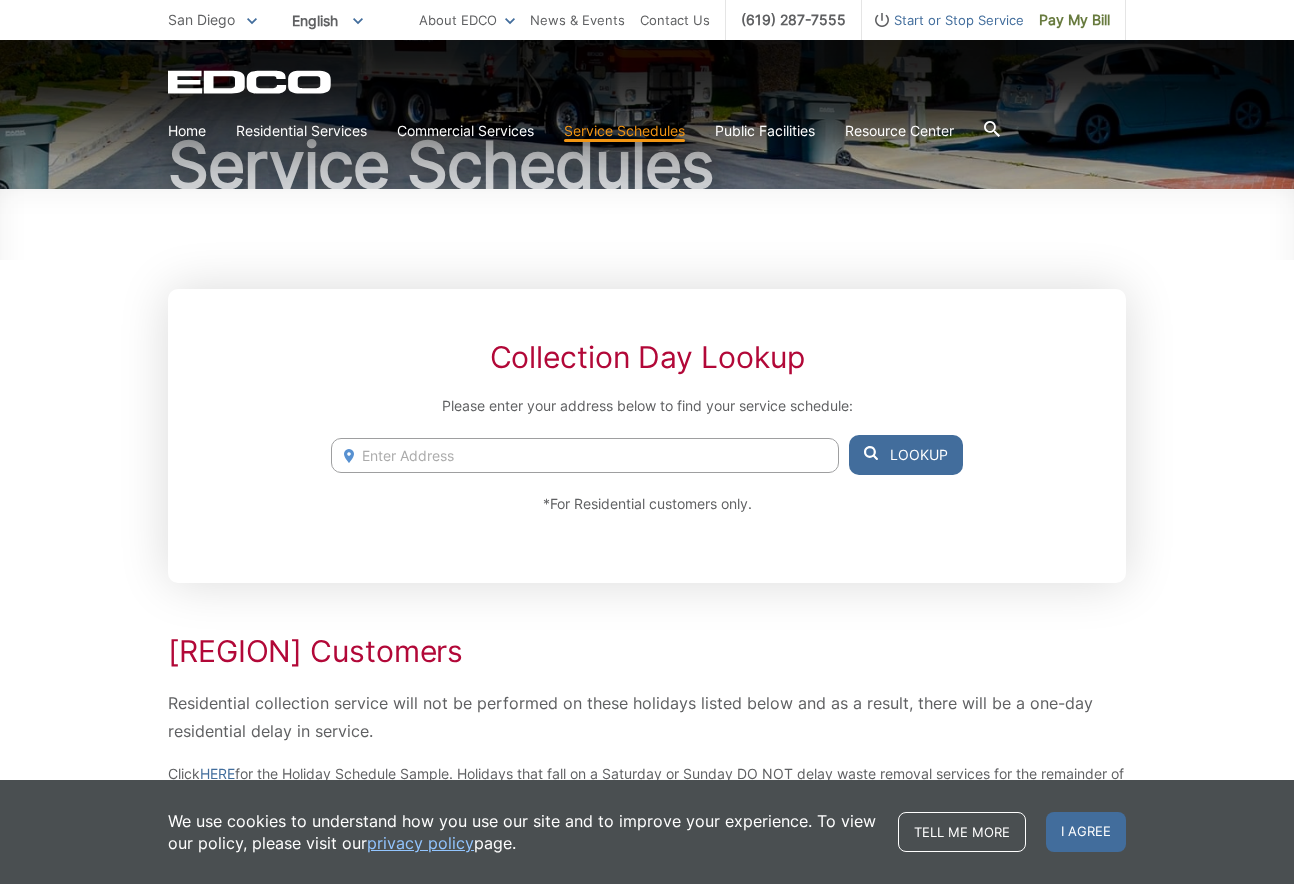 click on "Service Schedules
Collection Day Lookup
Please enter your address below to find your service schedule:
[NUMBER] [STREET], [CITY], [STATE], [POSTAL_CODE] [NUMBER] [STREET], [CITY], [STATE], [POSTAL_CODE] [NUMBER] [STREET], [CITY], [STATE], [POSTAL_CODE] [NUMBER] [STREET], [CITY], [STATE], [POSTAL_CODE] [NUMBER] [STREET], [CITY], [STATE], [POSTAL_CODE]
Lookup
*For Residential customers only.
[REGION] Customers
Residential collection service will not be performed on these holidays listed below and as a result, there will be a one-day residential delay in service.
Click  HERE
Holiday Schedule Example
Sunday" at bounding box center [647, 936] 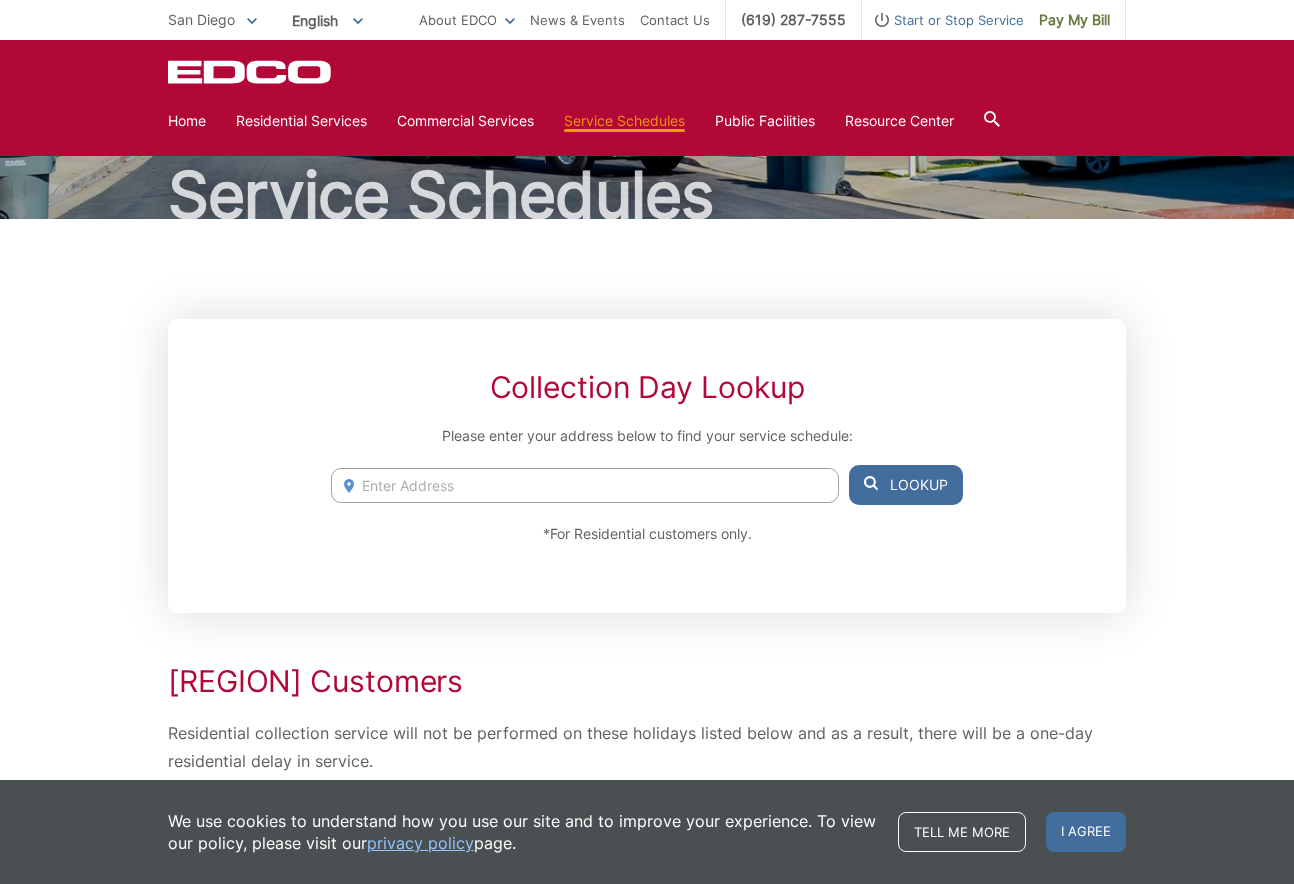 scroll, scrollTop: 113, scrollLeft: 0, axis: vertical 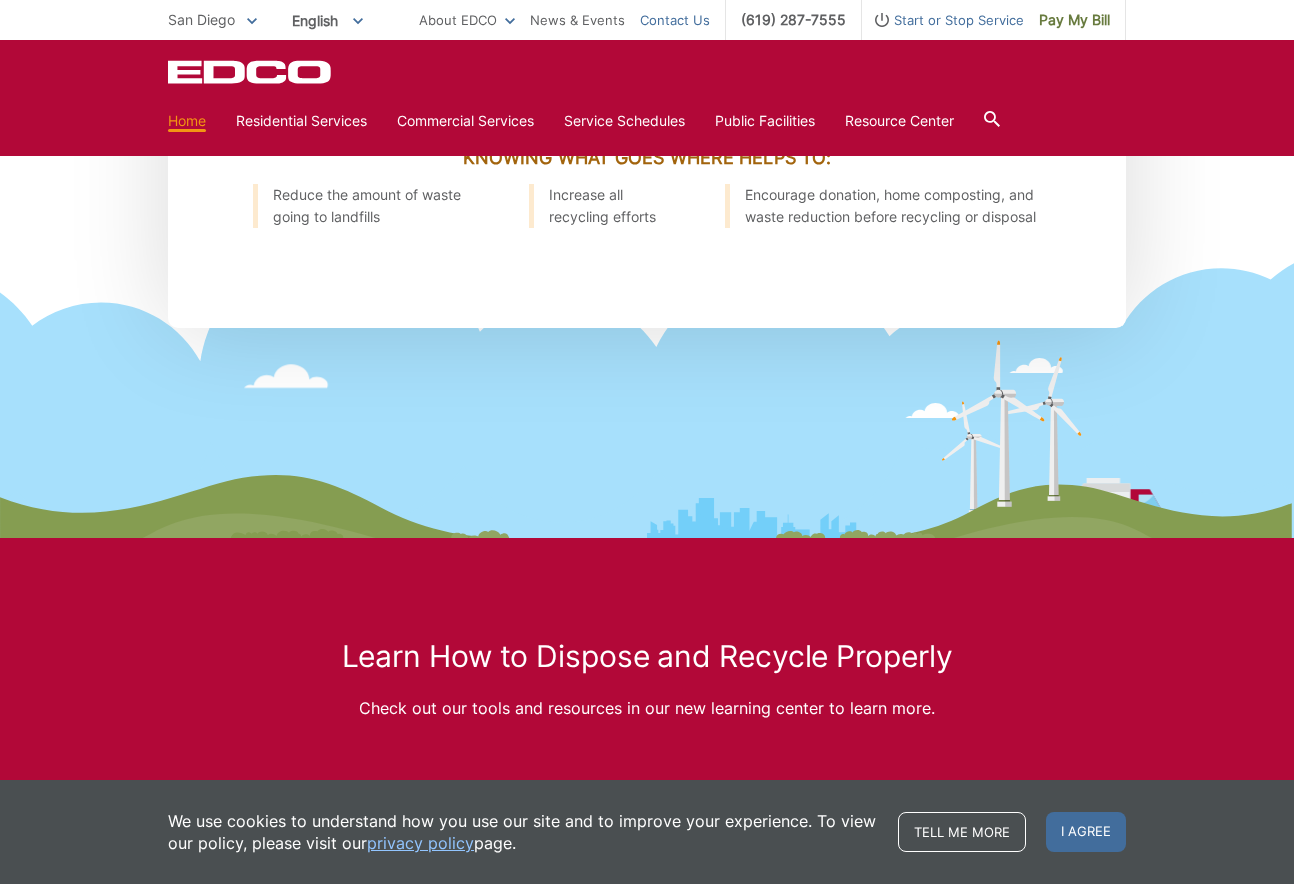 click on "Contact Us" at bounding box center [675, 20] 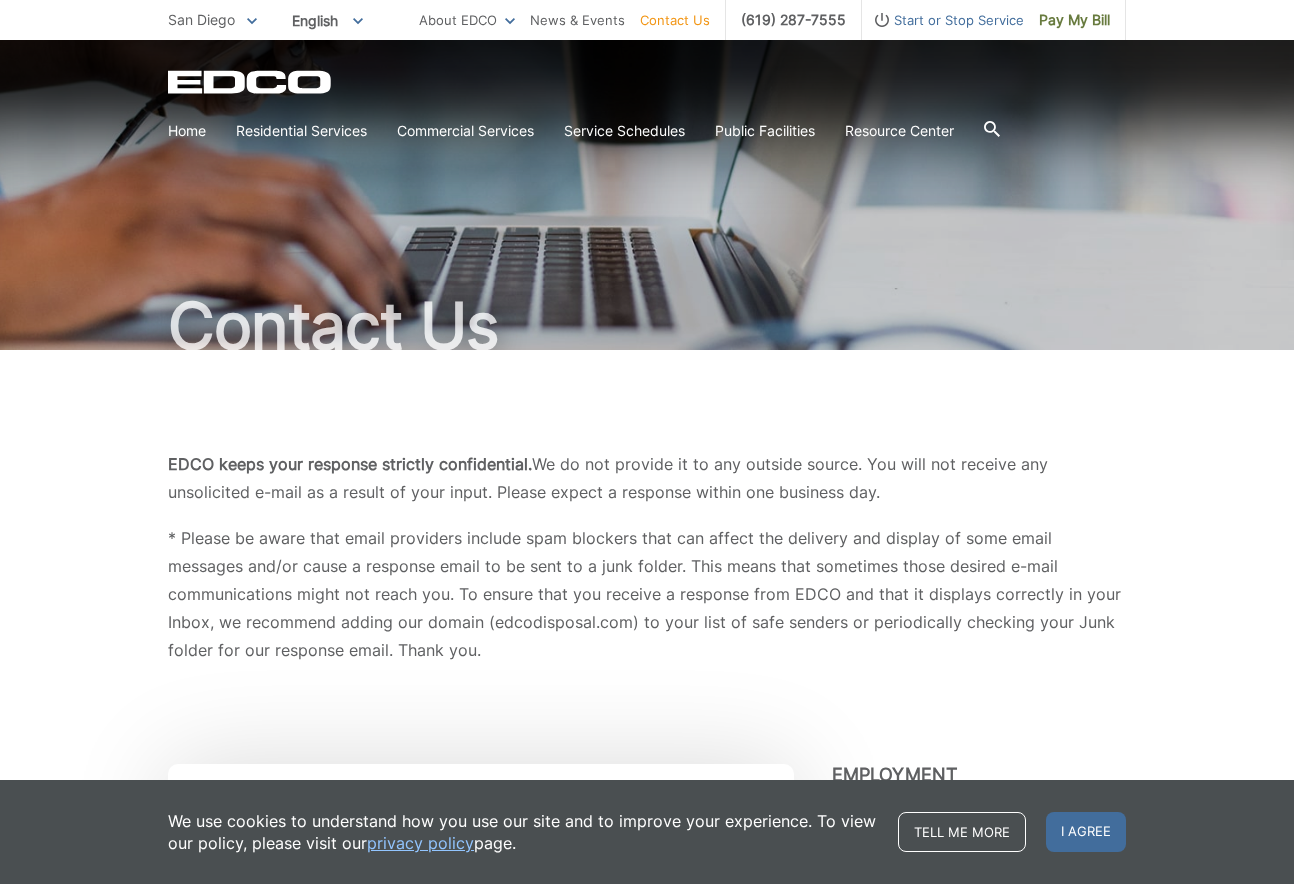 scroll, scrollTop: 0, scrollLeft: 0, axis: both 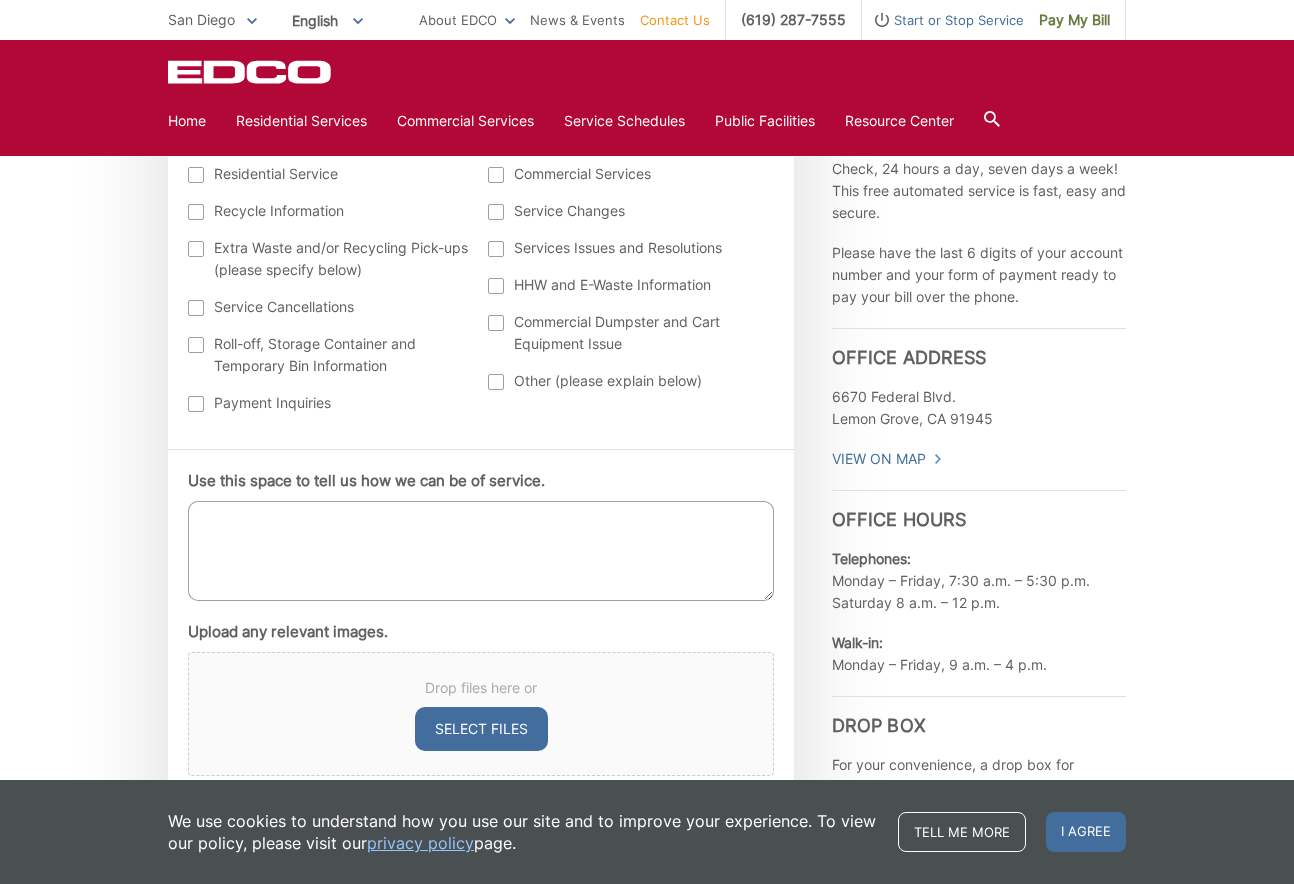 click on "Use this space to tell us how we can be of service." at bounding box center (481, 551) 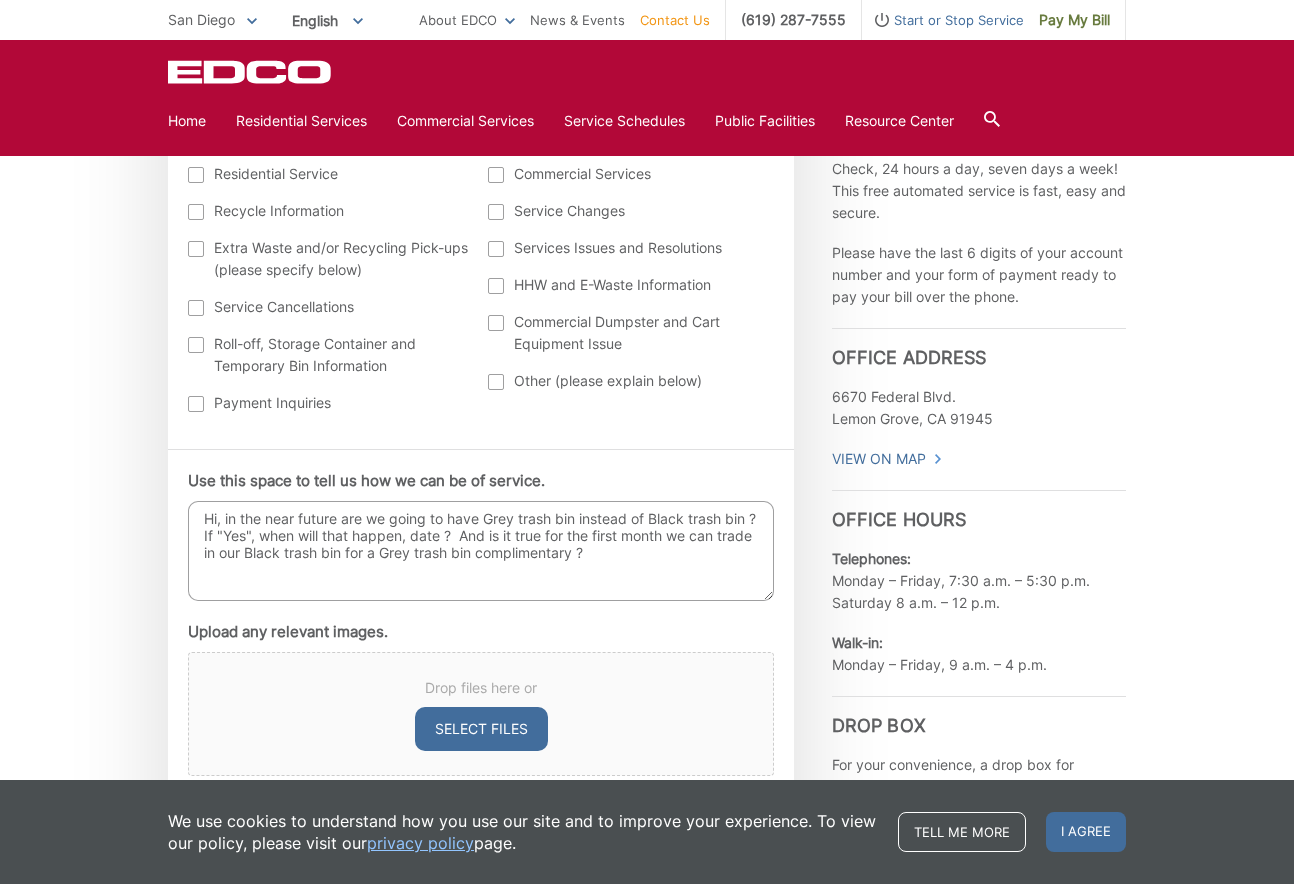 click on "Hi, in the near future are we going to have Grey trash bin instead of Black trash bin ?  If "Yes", when will that happen, date ?  And is it true for the first month we can trade in our Black trash bin for a Grey trash bin complimentary ?" at bounding box center (481, 551) 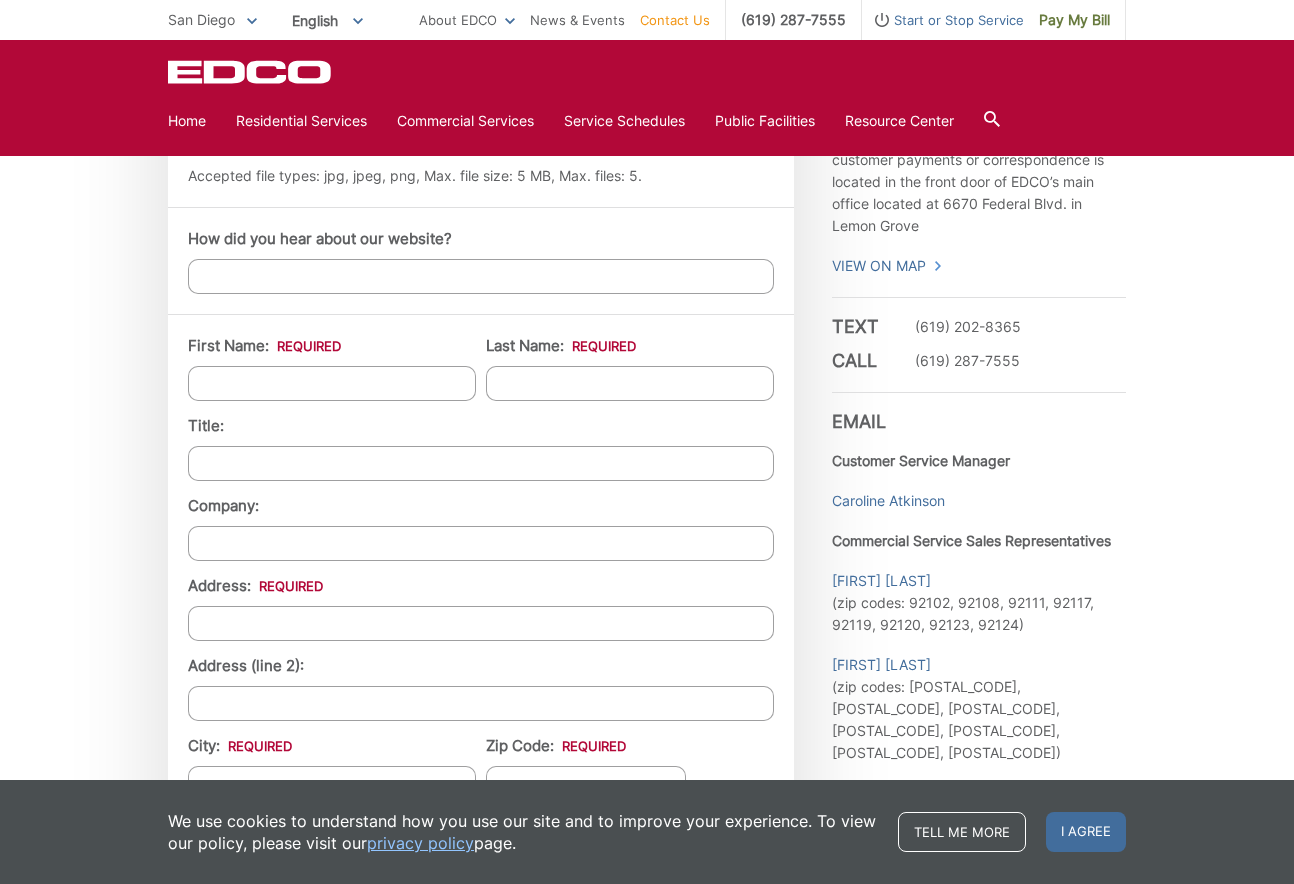 scroll, scrollTop: 1474, scrollLeft: 0, axis: vertical 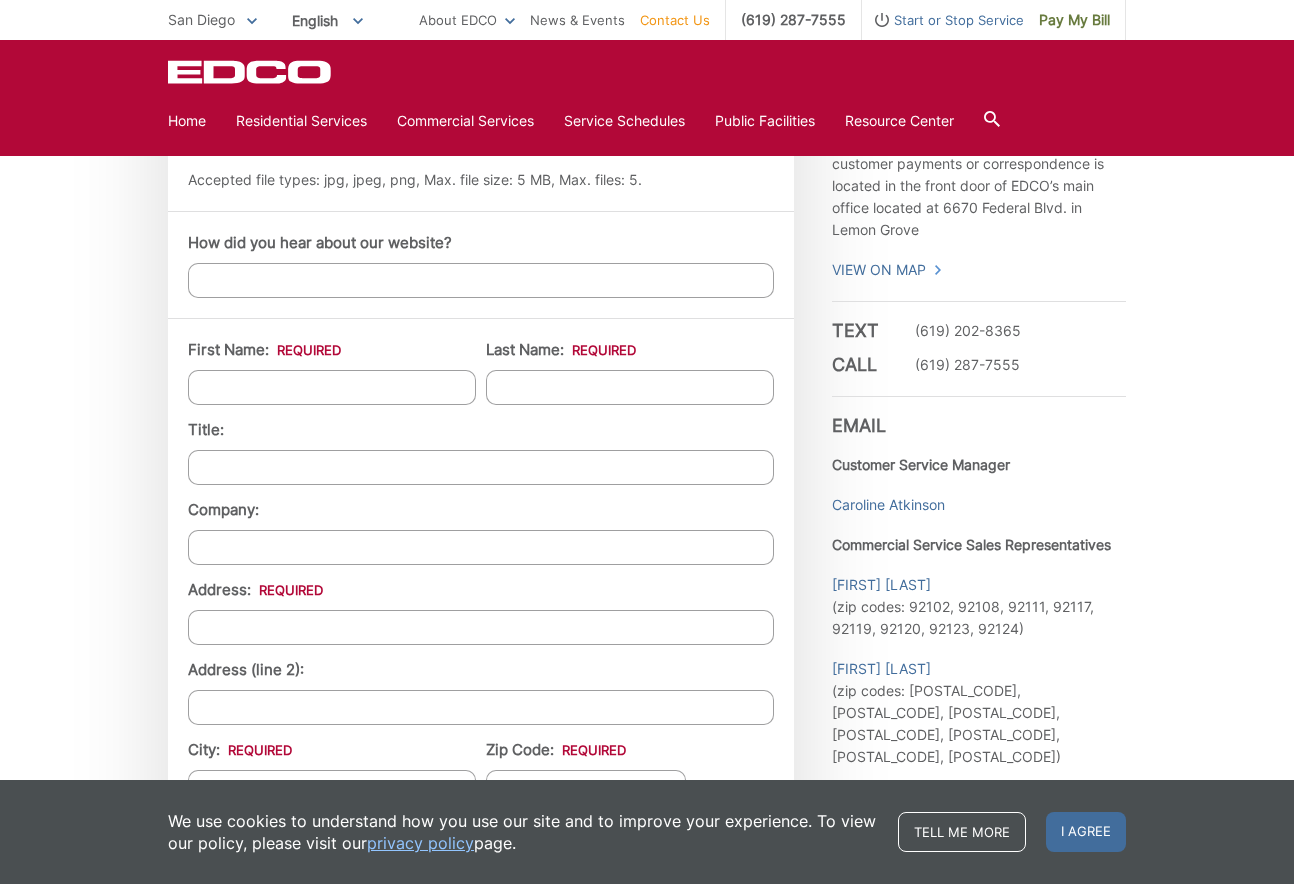 type on "Hi, in the near future are we going to have Grey trash bin instead of Black trash bin ?  If "Yes", when will that happen, date ?  And is it true for the first month, we can trade in our Black trash bin for a Grey trash bin complimentary ?  If "Yes", how do I do that ?" 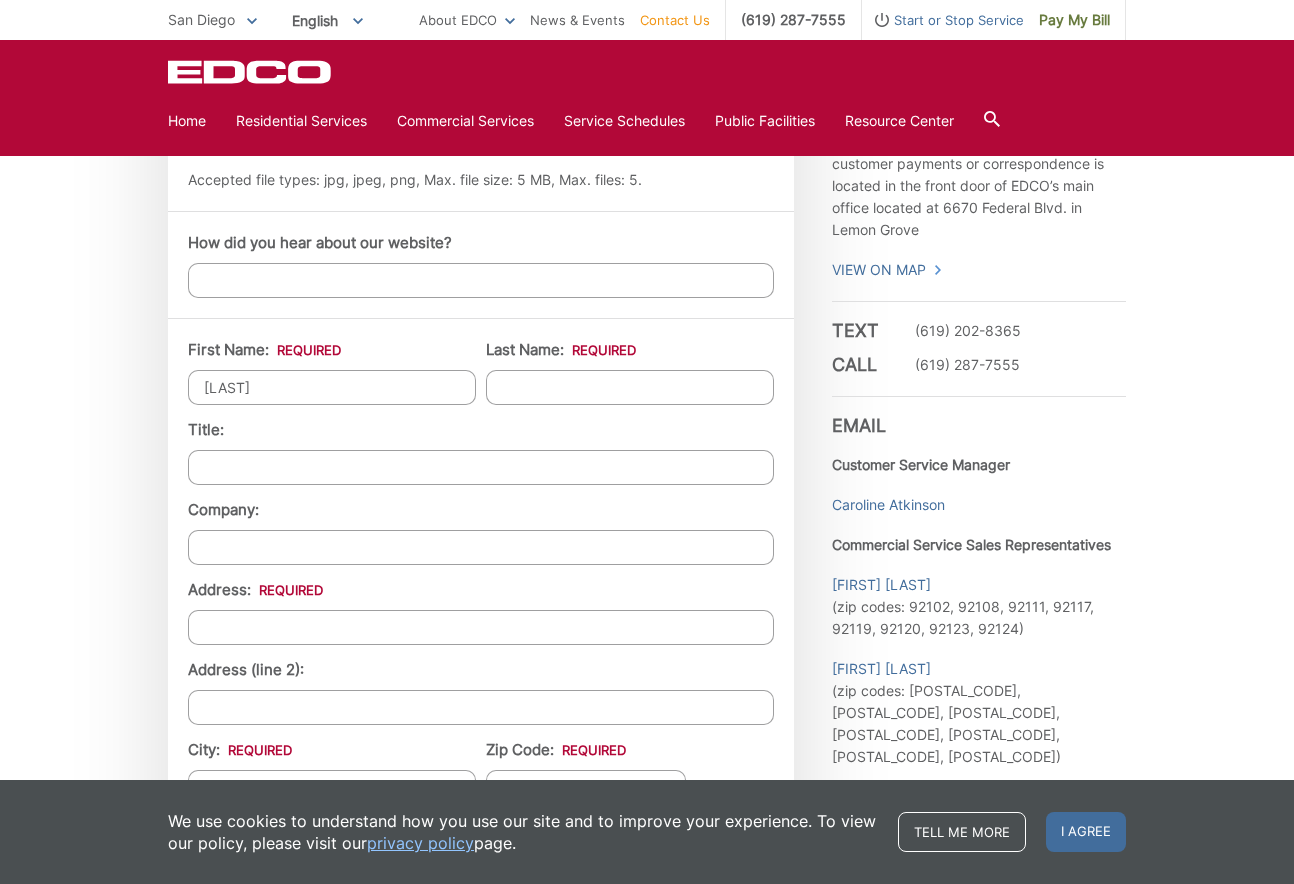 type on "Viado" 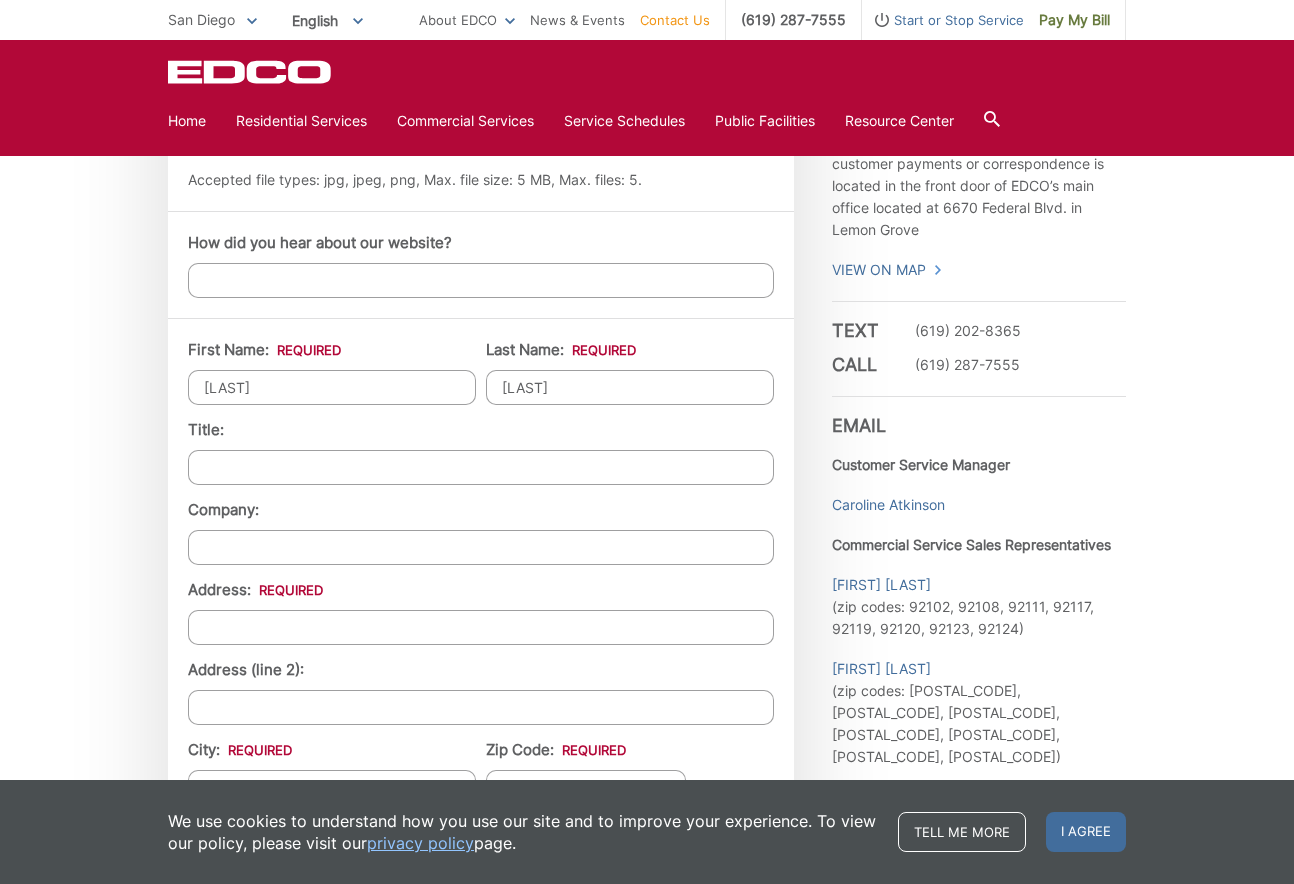 type on "18120 Smokesignal Drive" 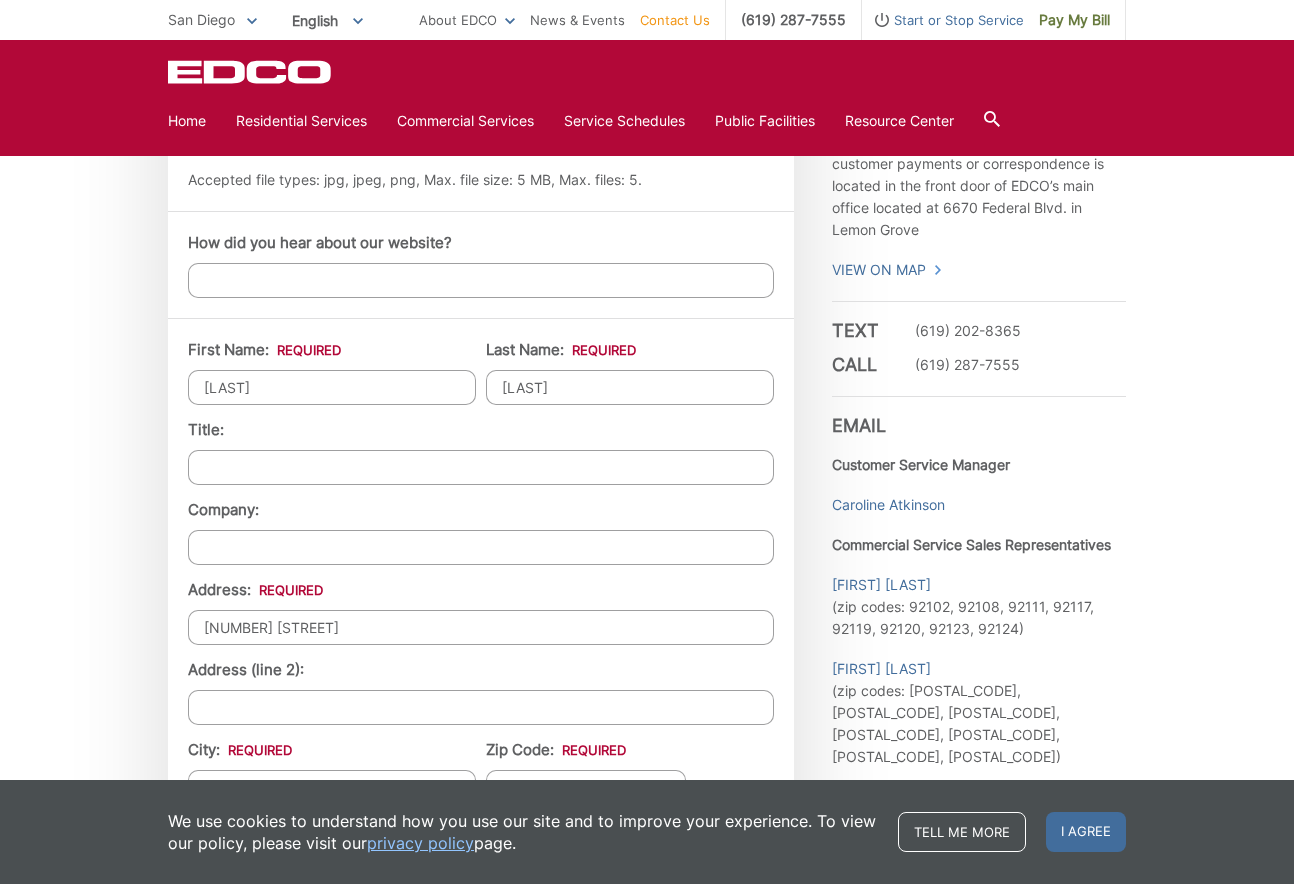 type on "SAN DIEGO" 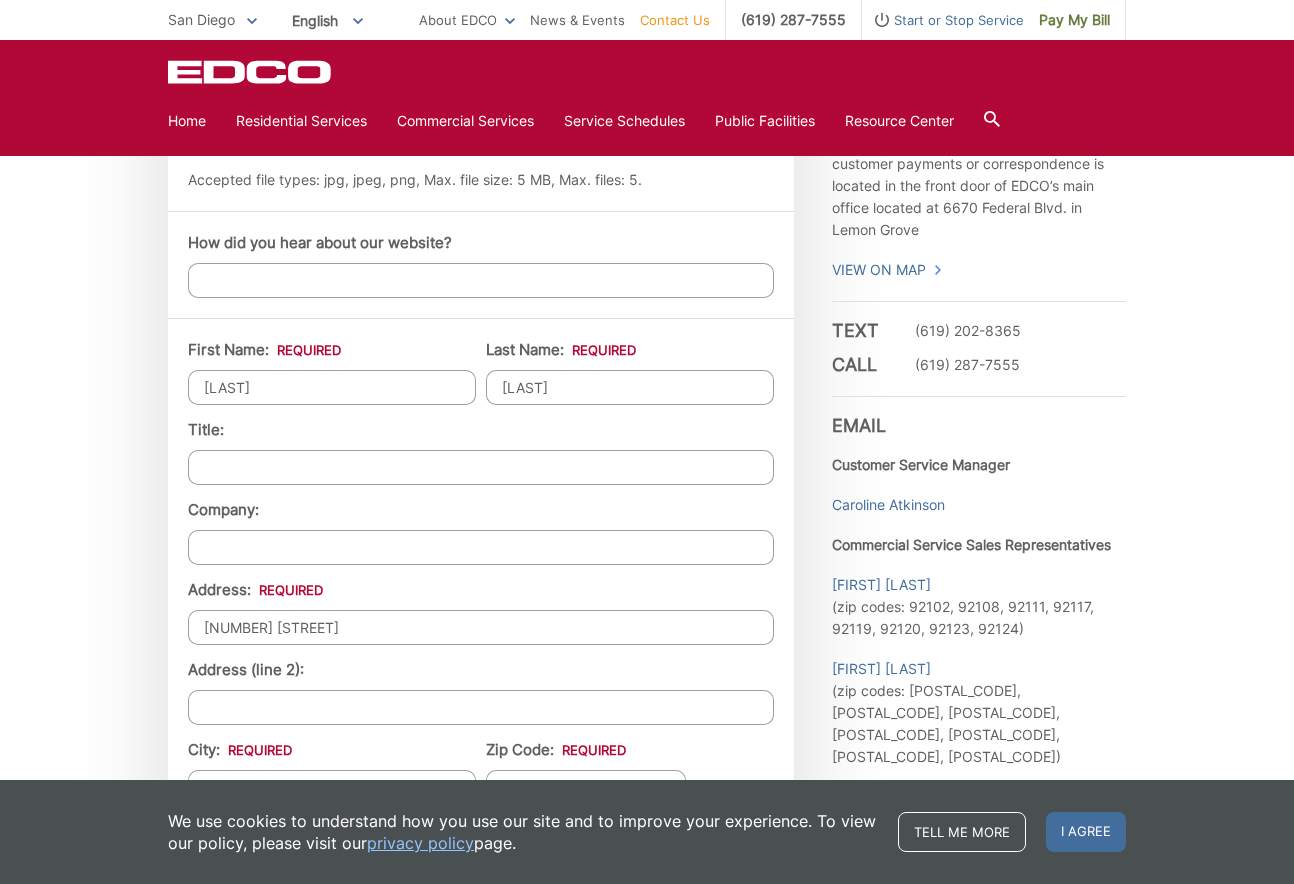 type on "romm.viado@gmail.com" 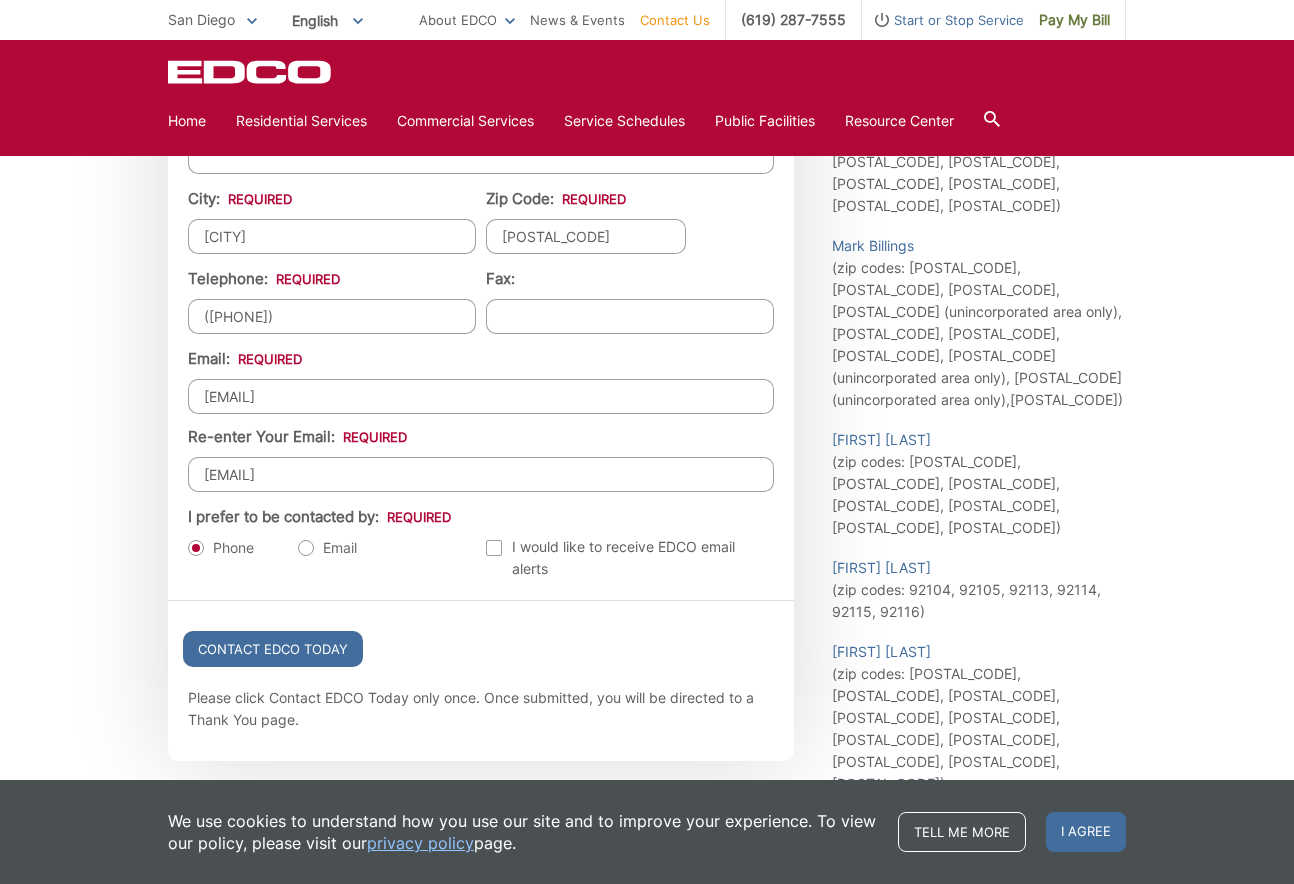 scroll, scrollTop: 1998, scrollLeft: 0, axis: vertical 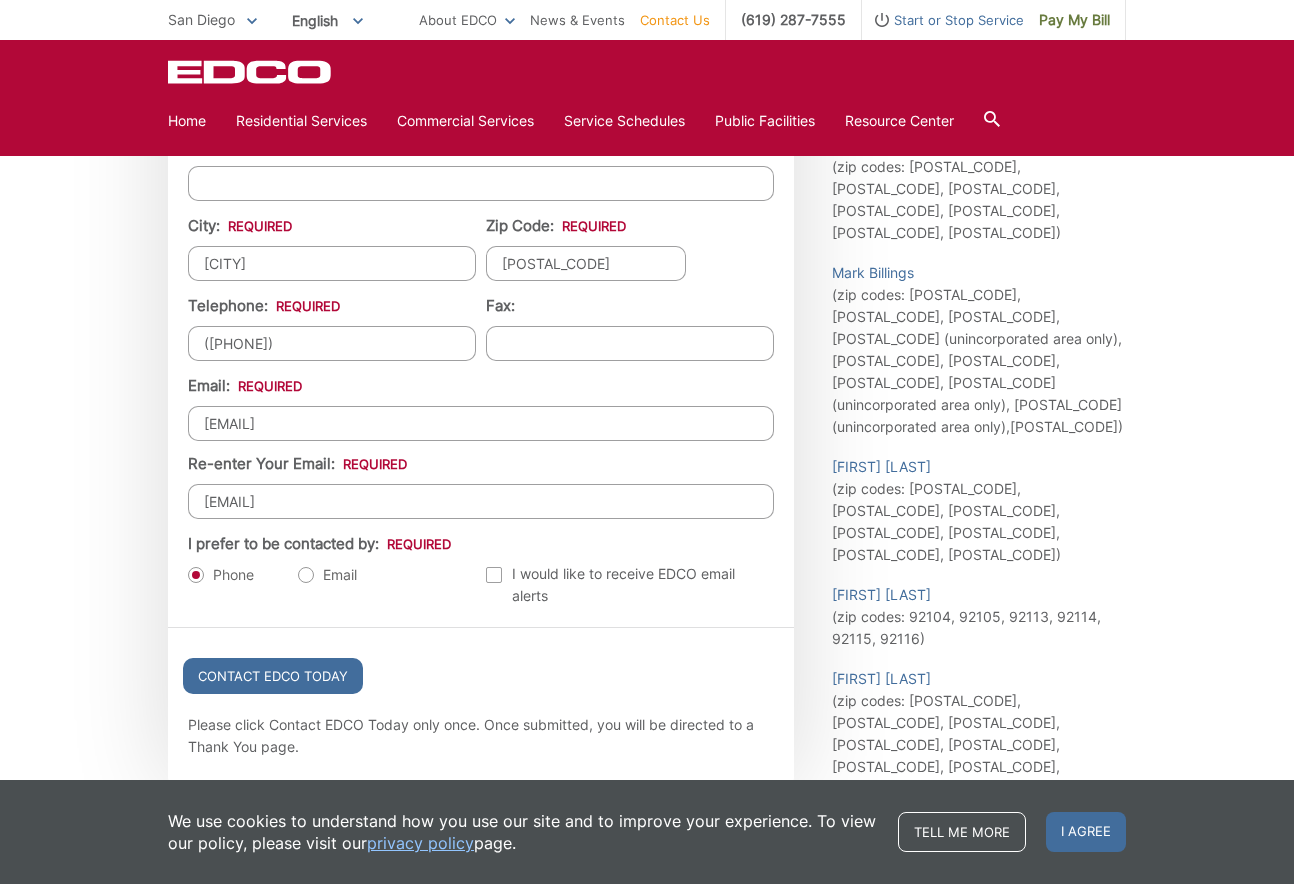 click on "Email" at bounding box center (327, 575) 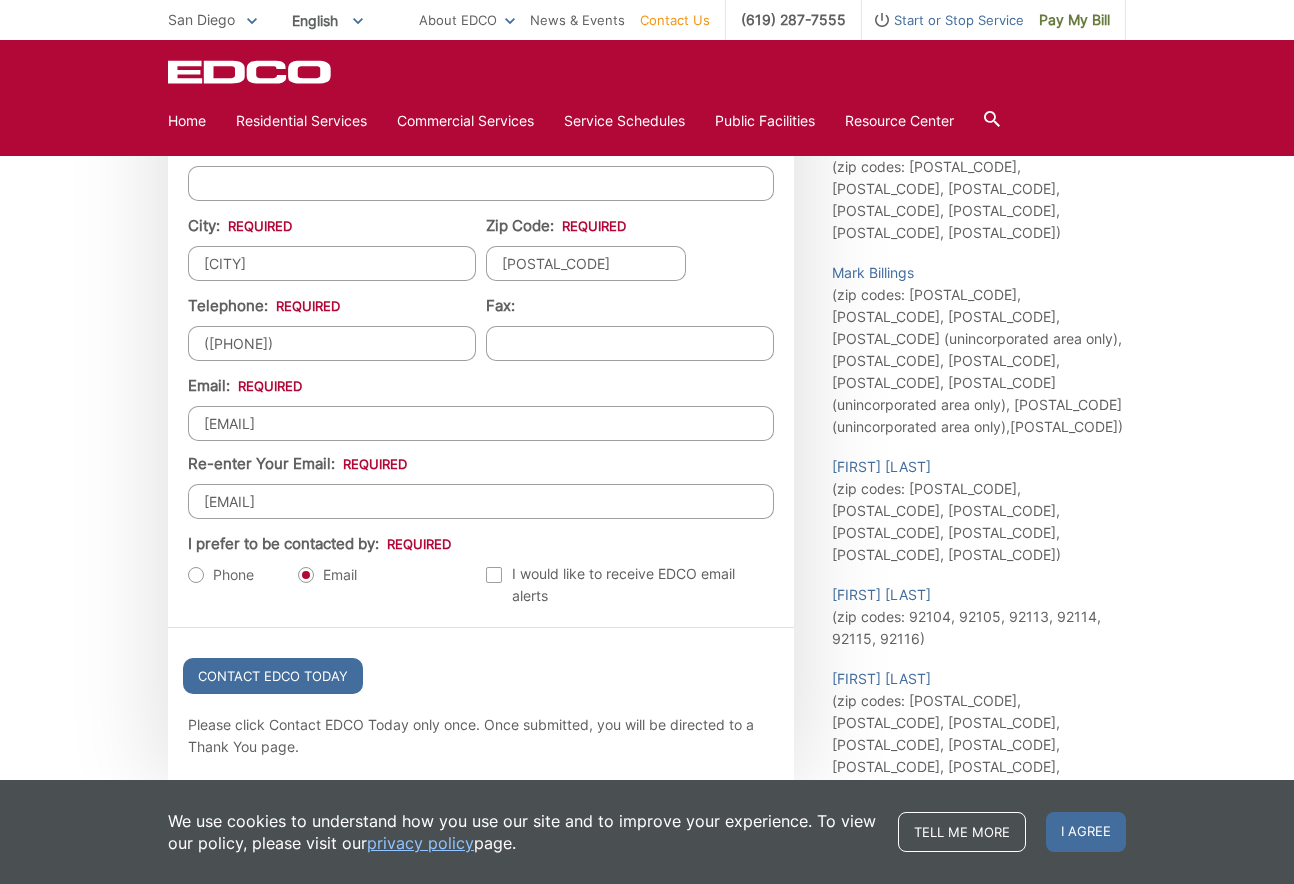 click at bounding box center [494, 575] 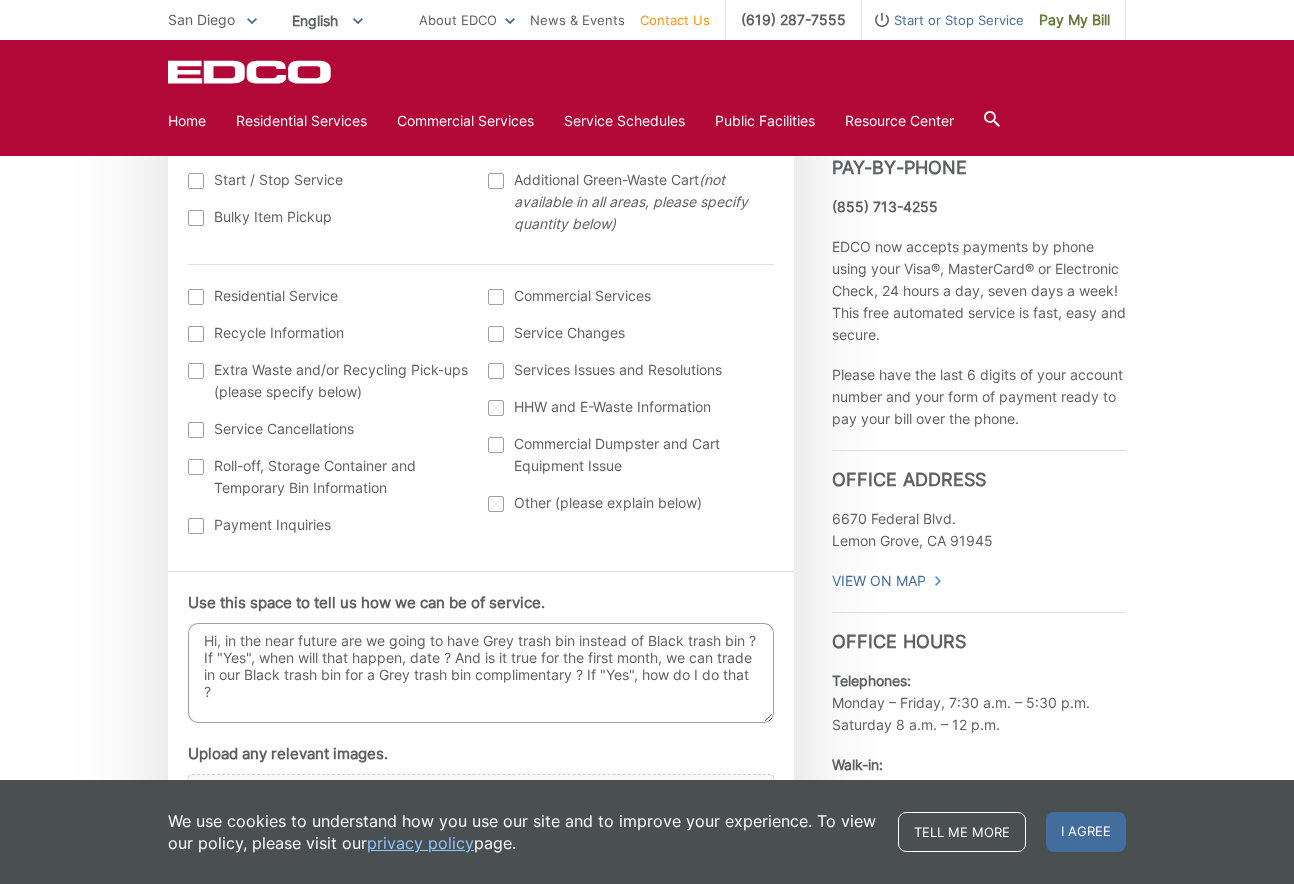 scroll, scrollTop: 699, scrollLeft: 0, axis: vertical 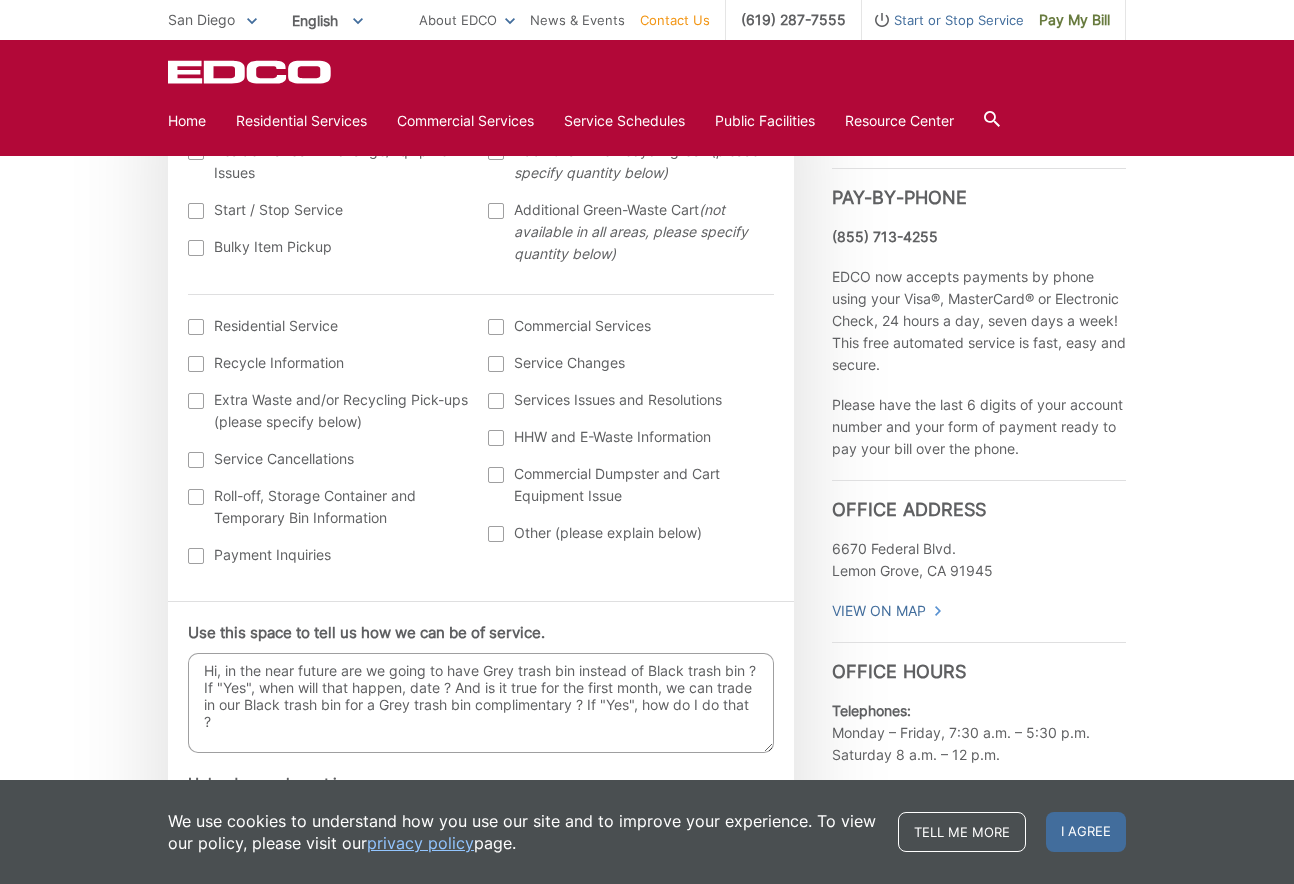 click at bounding box center [496, 534] 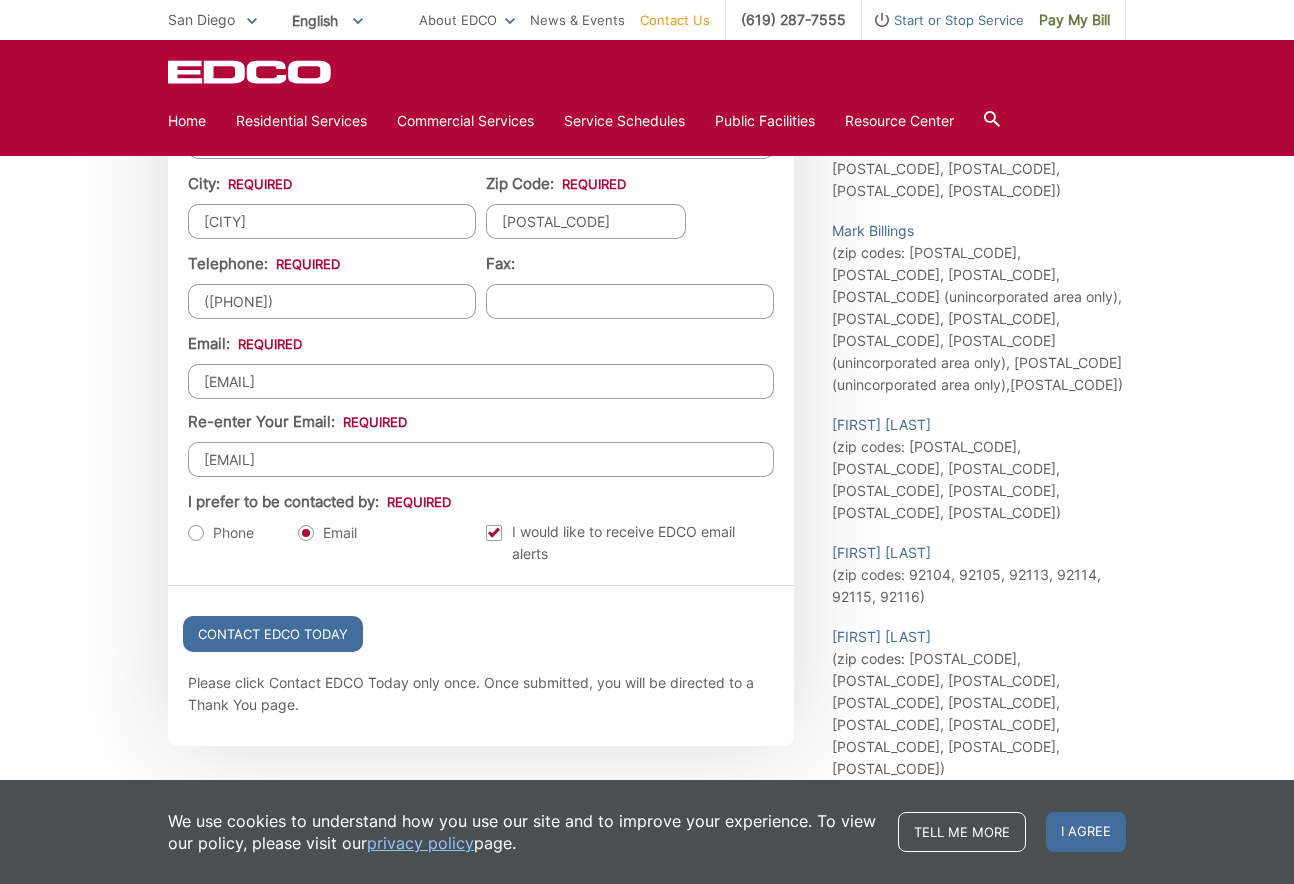 scroll, scrollTop: 2135, scrollLeft: 0, axis: vertical 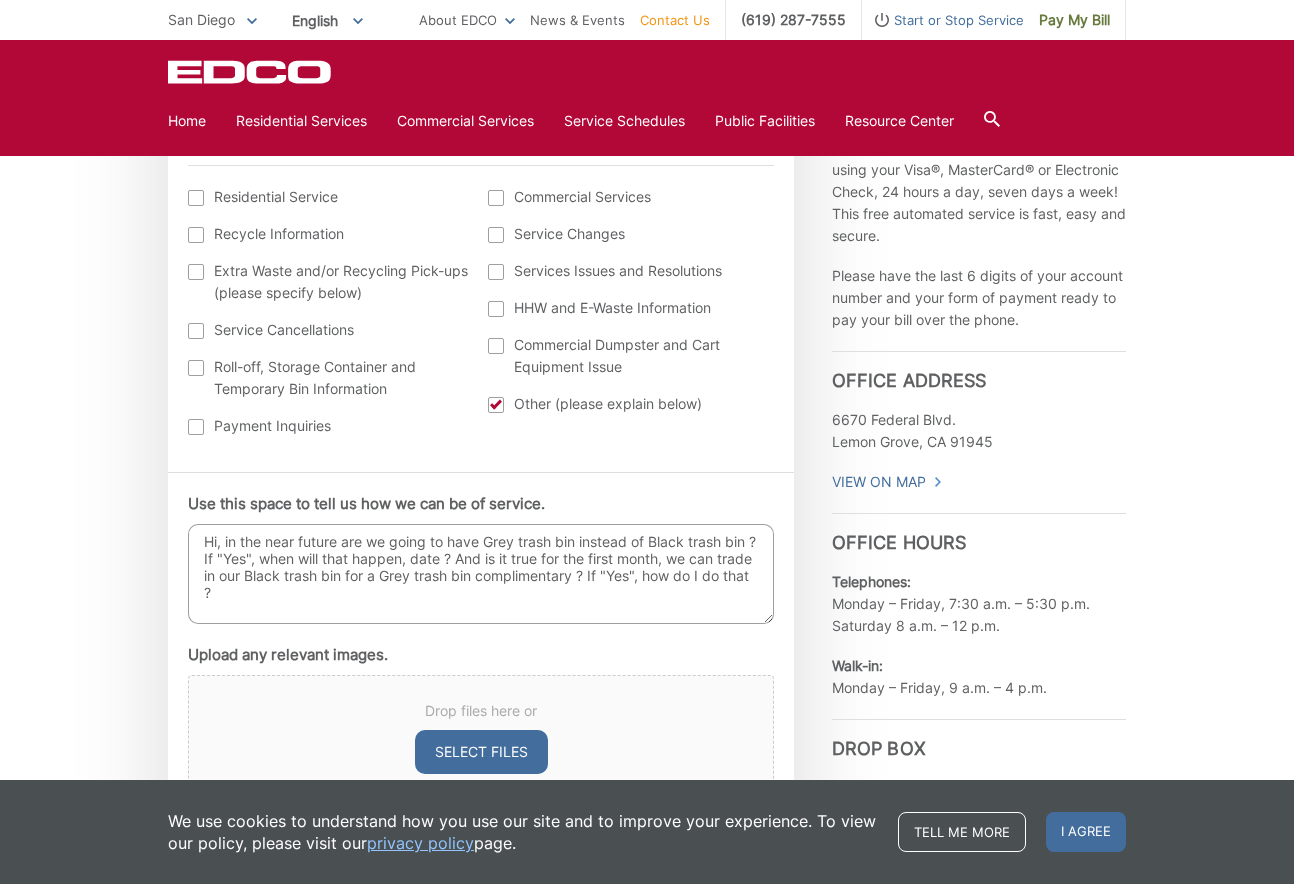 drag, startPoint x: 279, startPoint y: 593, endPoint x: 157, endPoint y: 537, distance: 134.23859 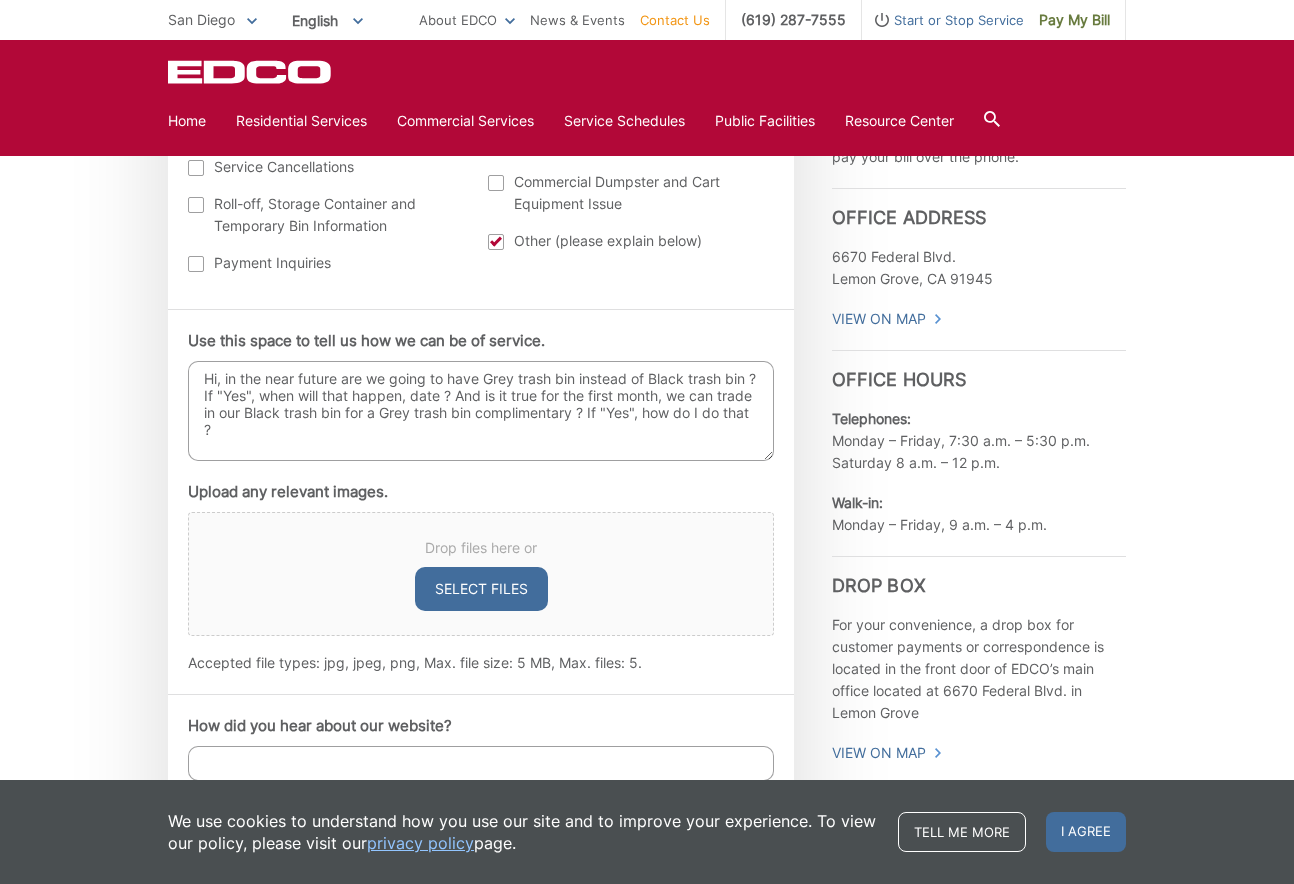 scroll, scrollTop: 1098, scrollLeft: 0, axis: vertical 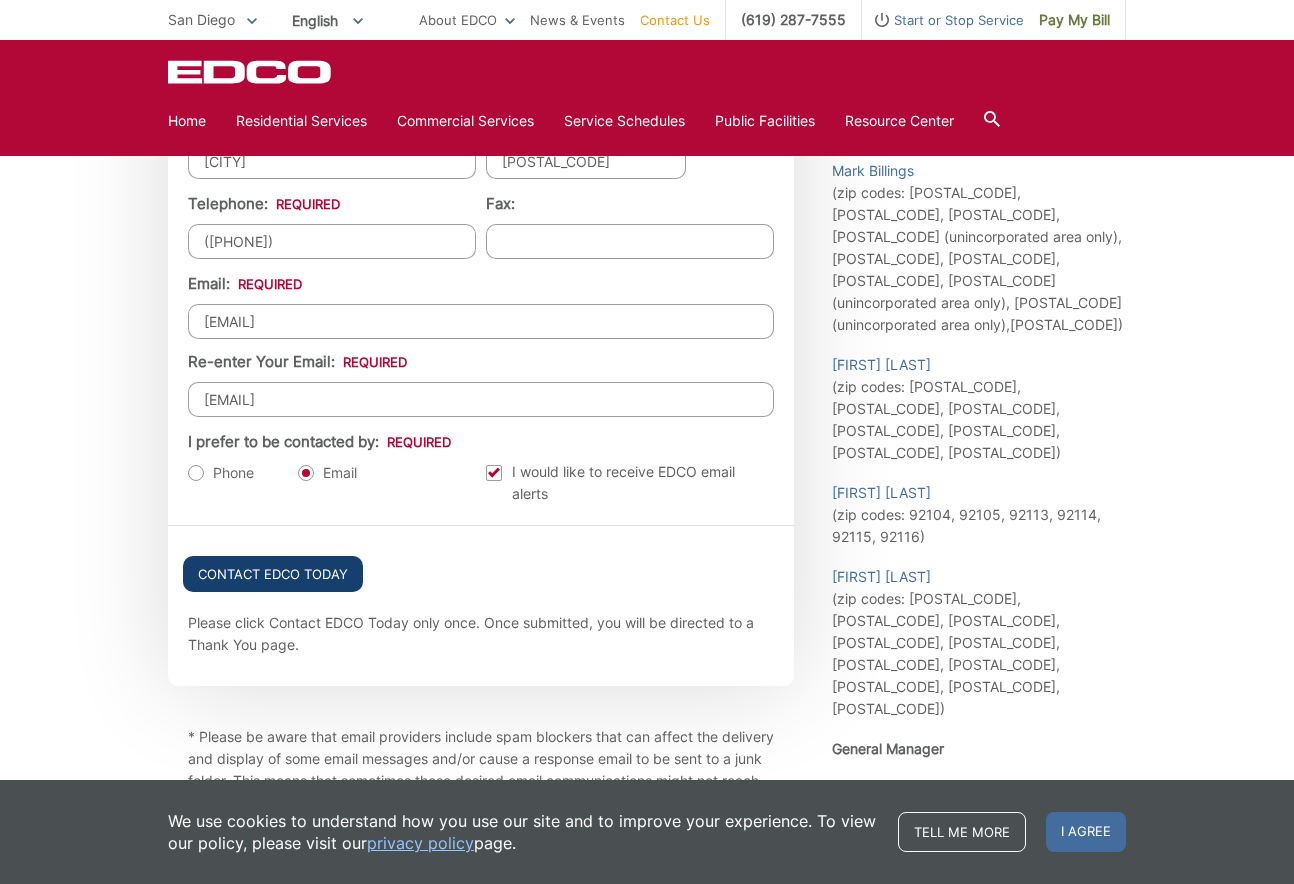 click on "Contact EDCO Today" at bounding box center (273, 574) 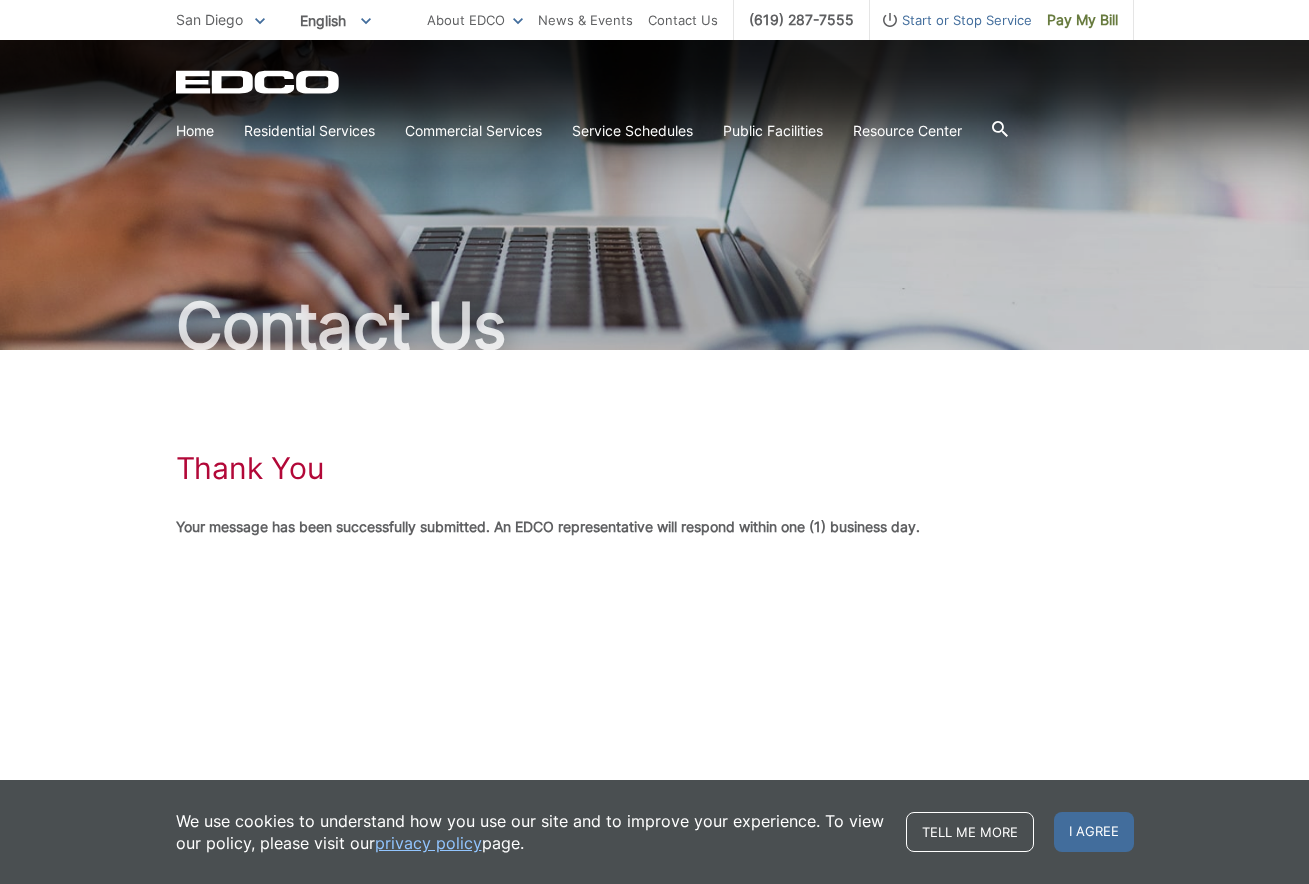 scroll, scrollTop: 0, scrollLeft: 0, axis: both 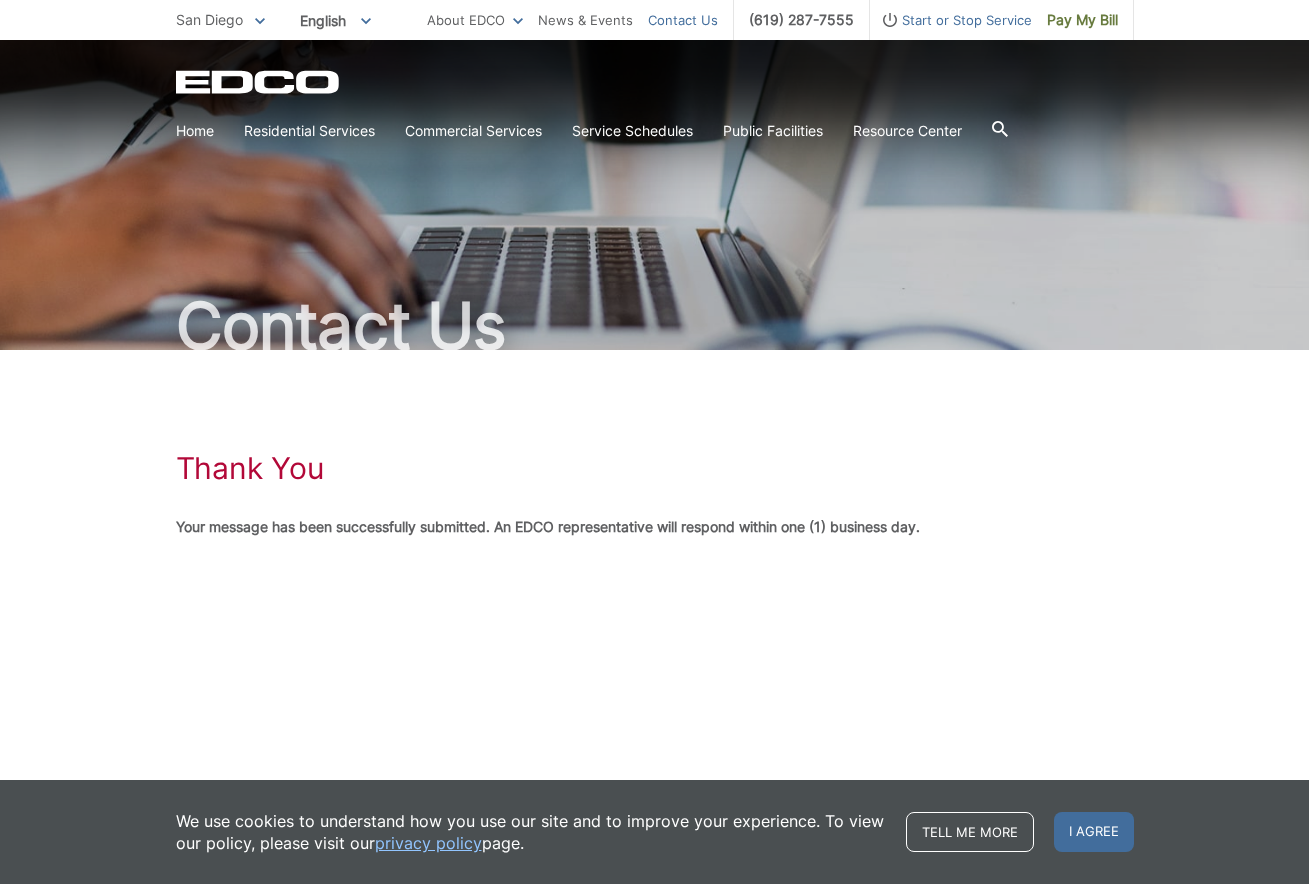 click on "Contact Us" at bounding box center (683, 20) 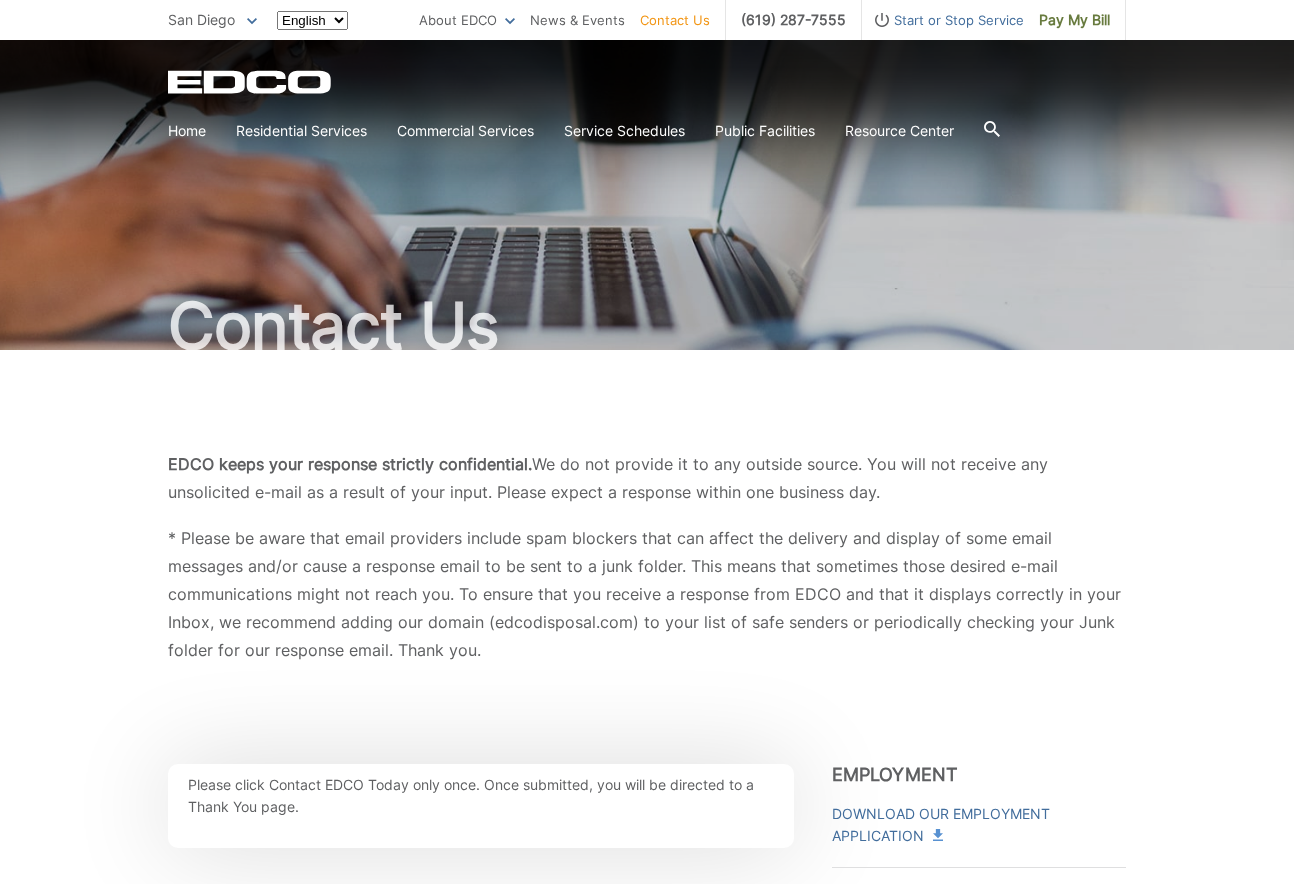 scroll, scrollTop: 0, scrollLeft: 0, axis: both 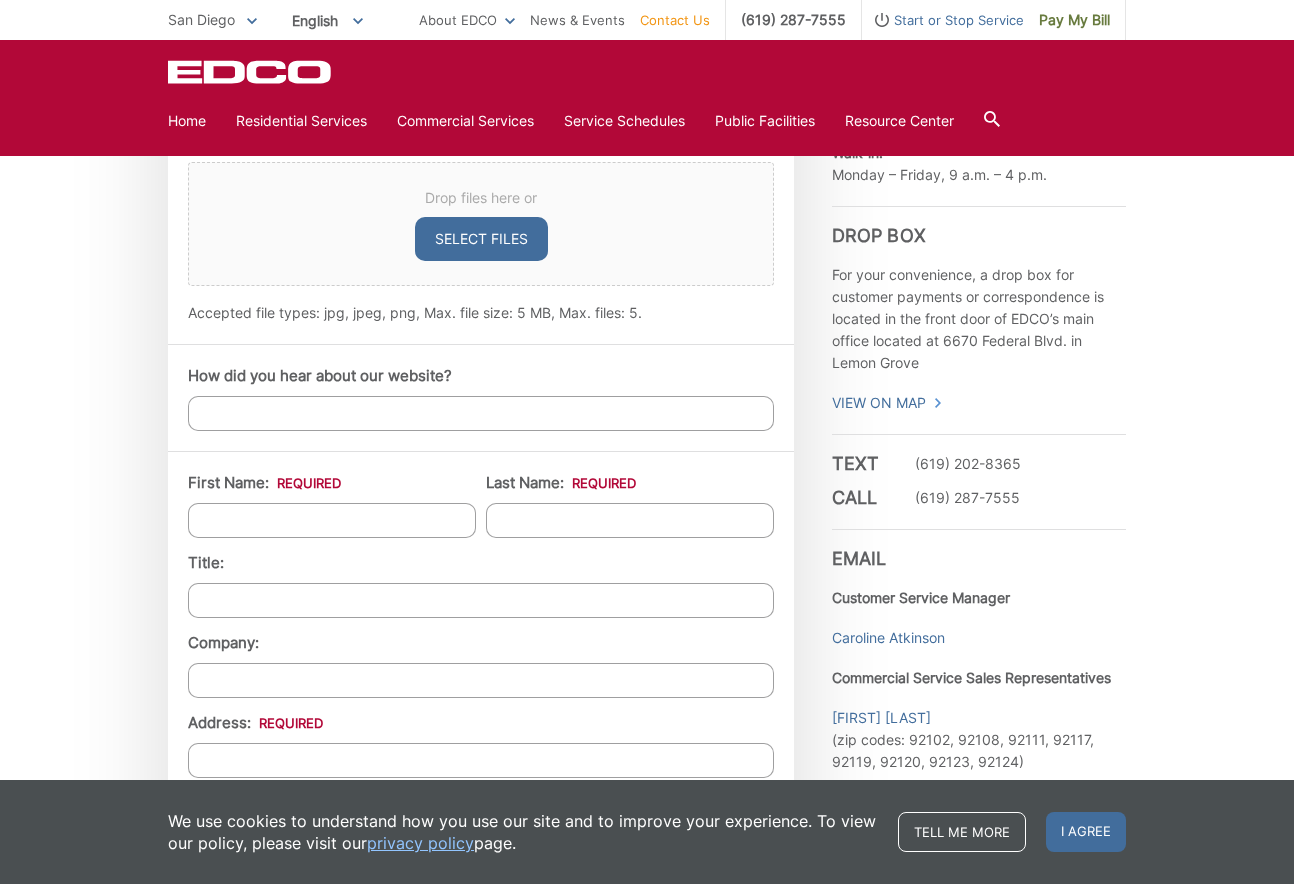 click on "EDCO keeps your response strictly confidential.  We do not provide it to any outside source. You will not receive any unsolicited e-mail as a result of your input. Please expect a response within one business day.
* Please be aware that email providers include spam blockers that can affect the delivery and display of some email messages and/or cause a response email to be sent to a junk folder. This means that sometimes those desired e-mail communications might not reach you. To ensure that you receive a response from EDCO and that it displays correctly in your Inbox, we recommend adding our domain (edcodisposal.com) to your list of safe senders or periodically checking your Junk folder for our response email. Thank you.
Entry Status None
*" at bounding box center (647, 367) 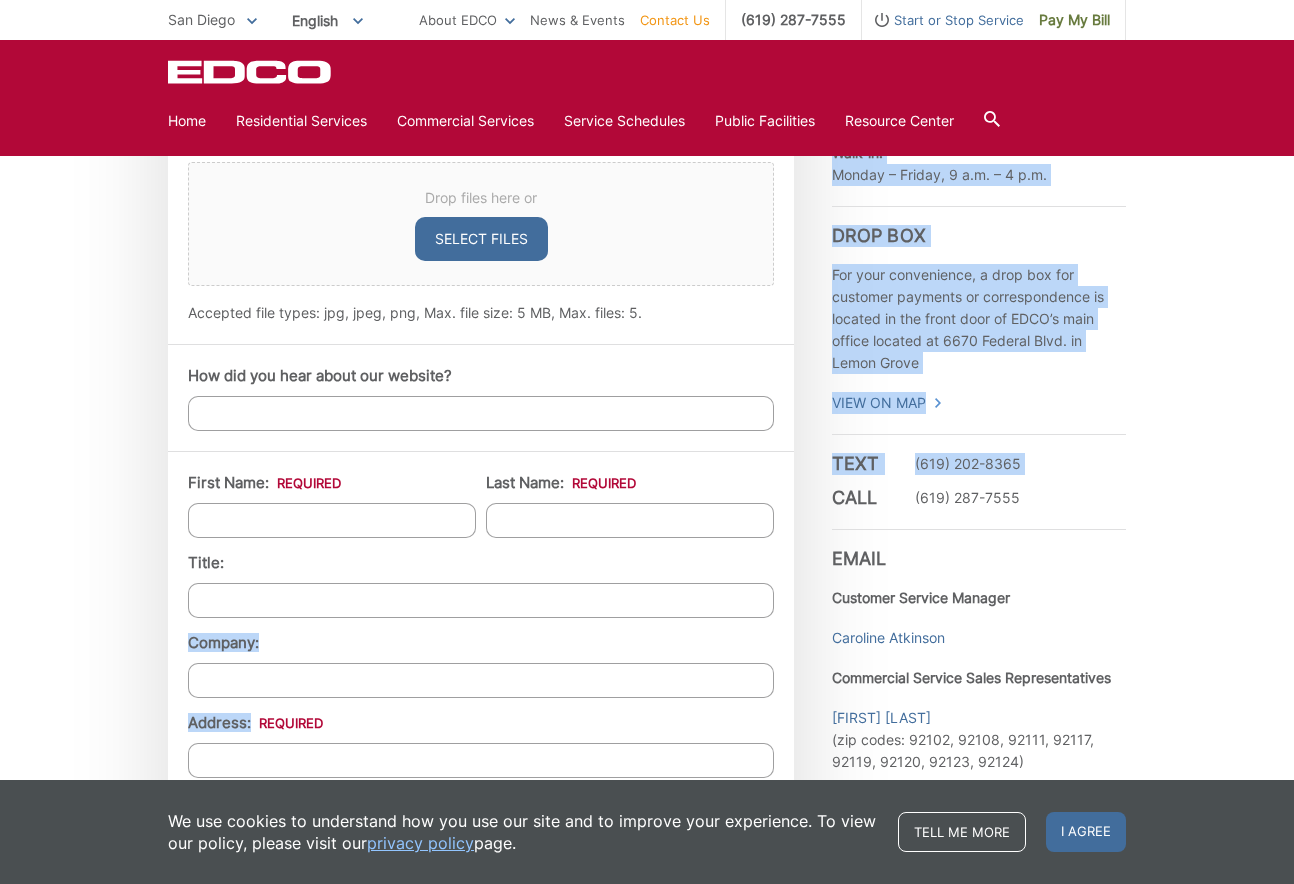 drag, startPoint x: 804, startPoint y: 554, endPoint x: 817, endPoint y: 492, distance: 63.348244 